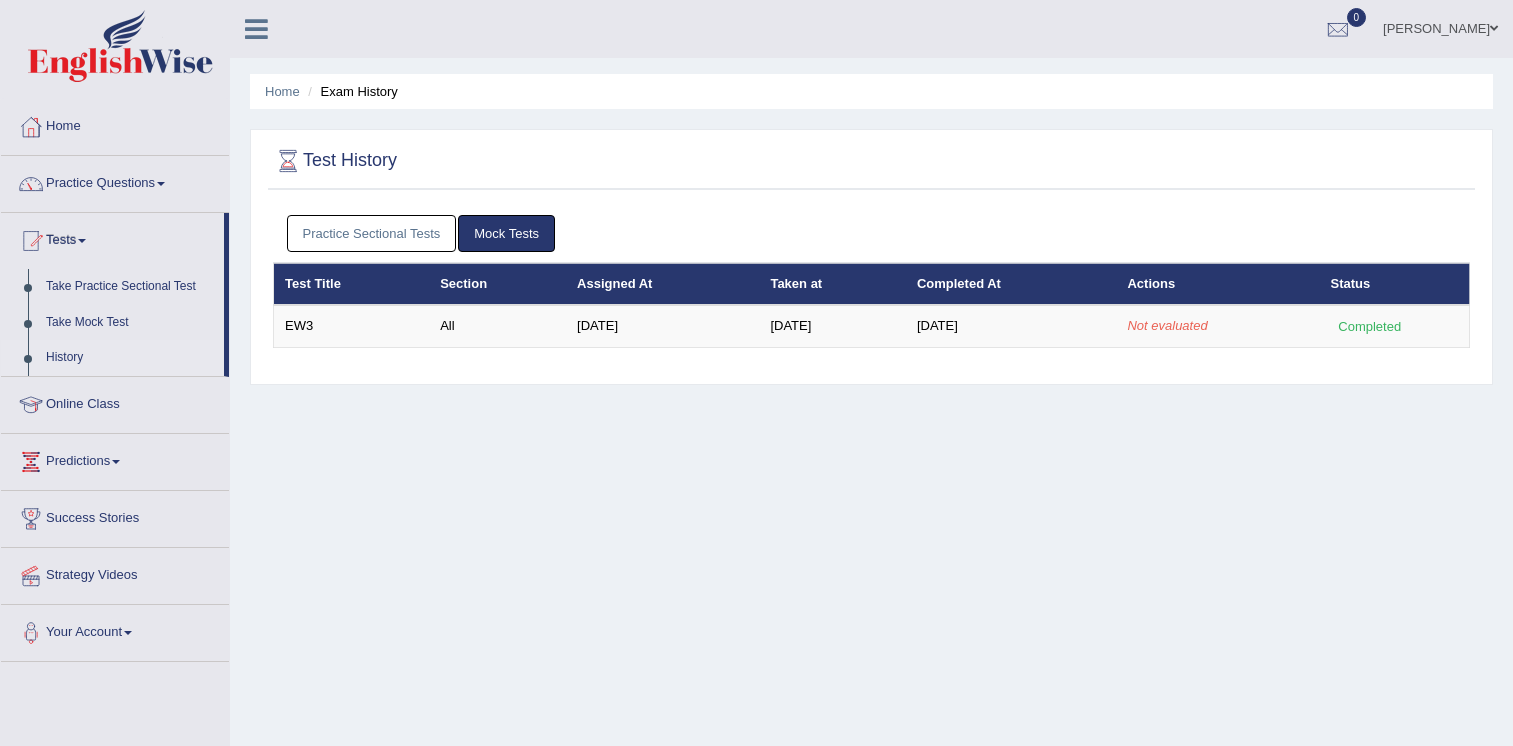 scroll, scrollTop: 0, scrollLeft: 0, axis: both 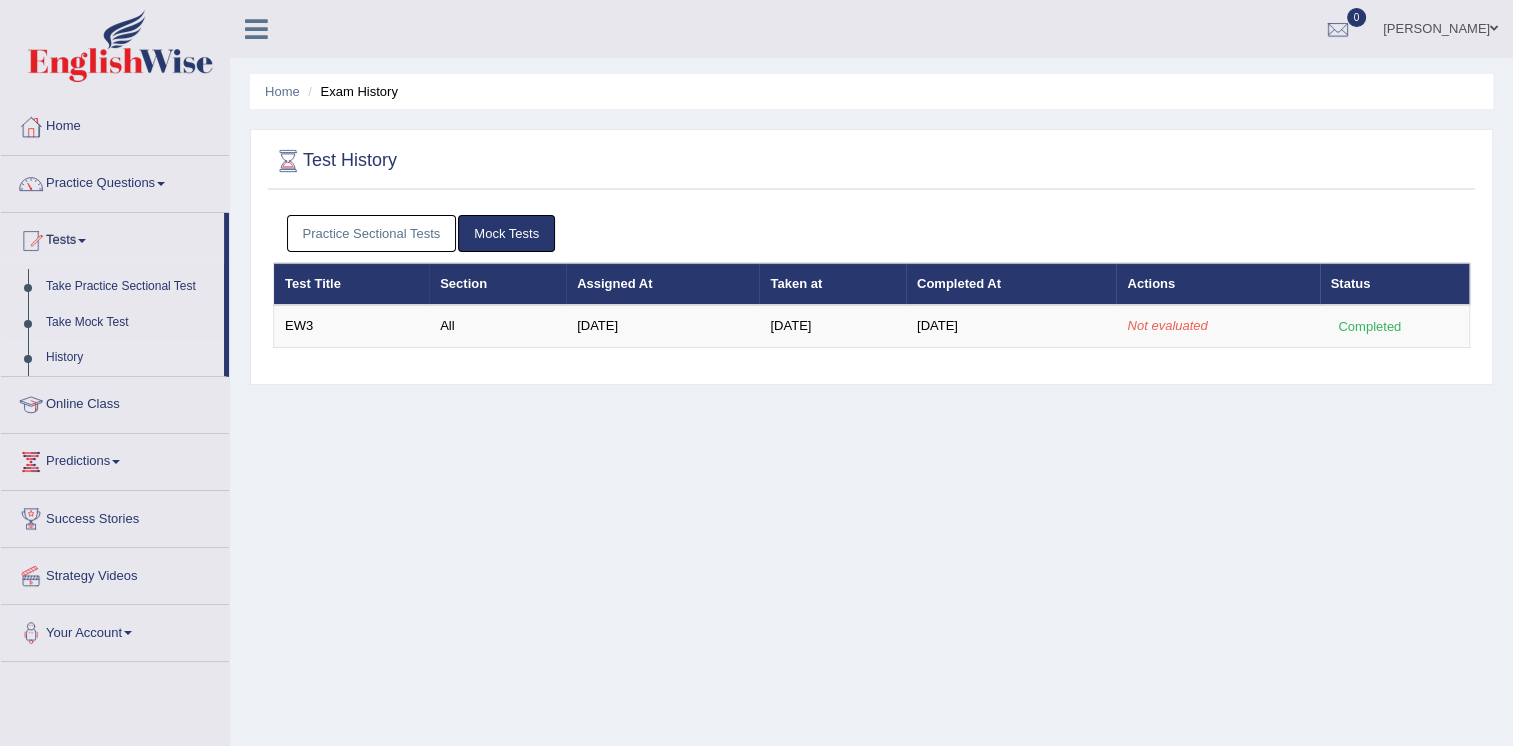 click on "Toggle navigation
Home
Practice Questions   Speaking Practice Read Aloud
Repeat Sentence
Describe Image
Re-tell Lecture
Answer Short Question
Writing Practice  Summarize Written Text
Write Essay
Reading Practice  Reading & Writing: Fill In The Blanks
Choose Multiple Answers
Re-order Paragraphs
Fill In The Blanks
Choose Single Answer
Listening Practice  Summarize Spoken Text
Highlight Incorrect Words
Highlight Correct Summary
Select Missing Word
Choose Single Answer
Choose Multiple Answers
Fill In The Blanks
Write From Dictation
Pronunciation
Tests  Take Practice Sectional Test
Take Mock Test
History
Online Class" at bounding box center (756, 373) 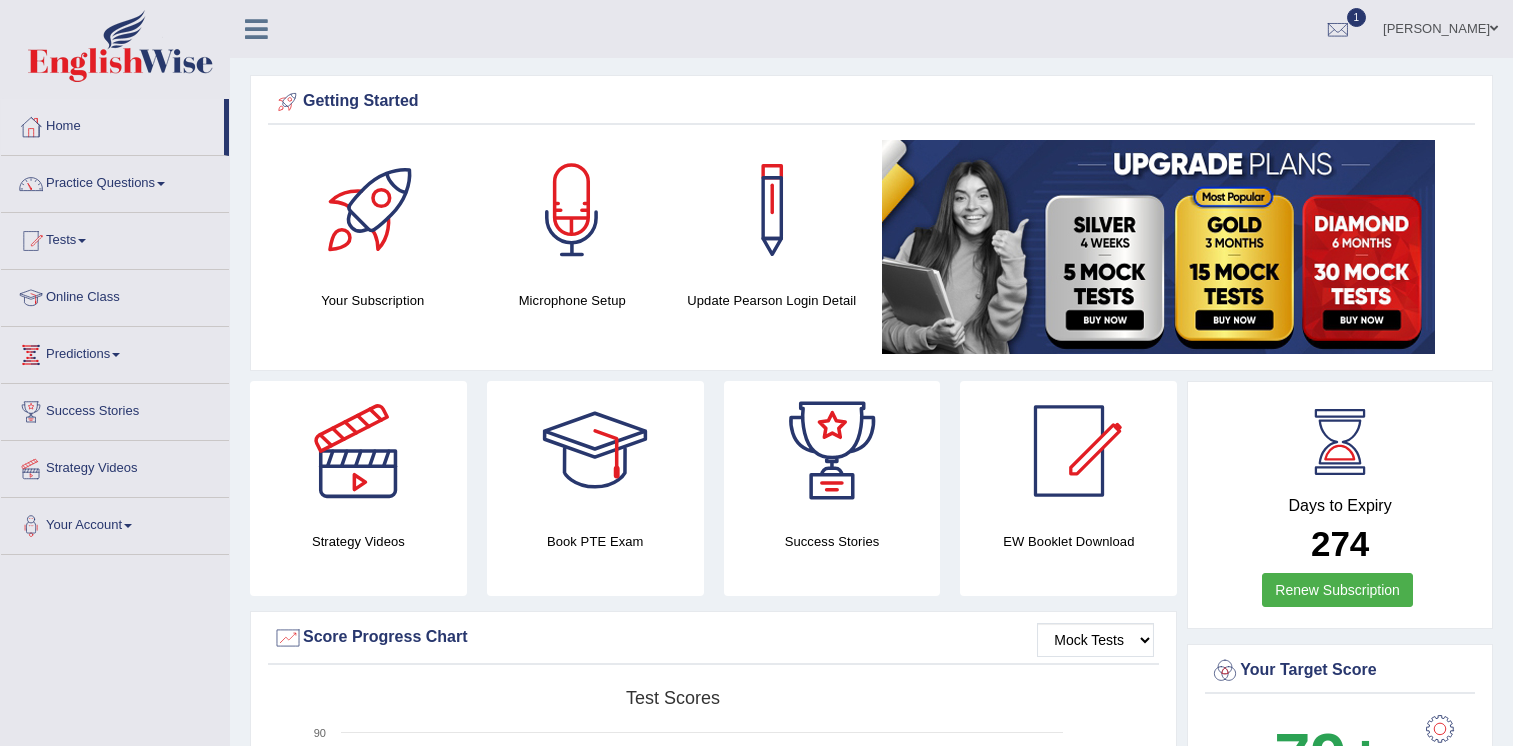 scroll, scrollTop: 0, scrollLeft: 0, axis: both 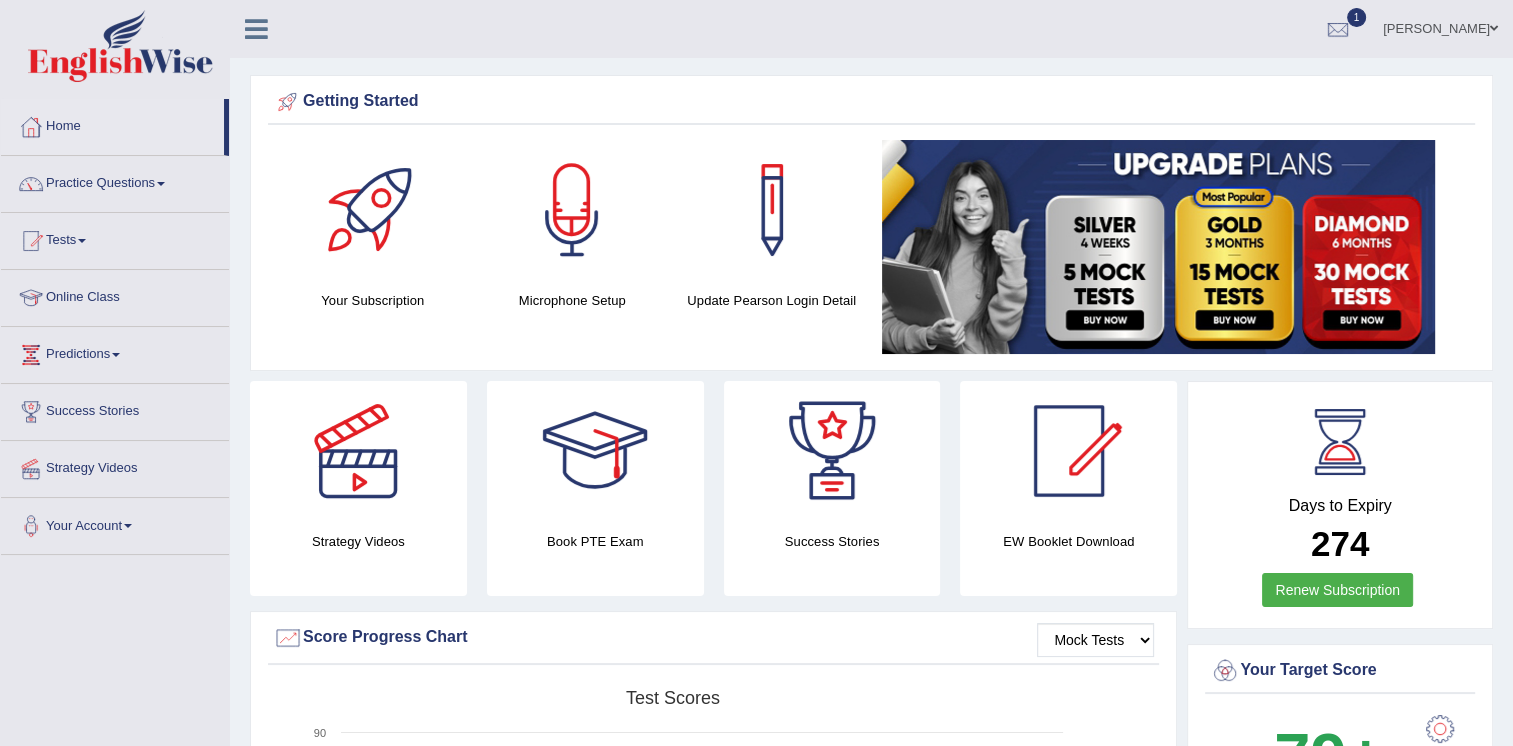 click on "Tests" at bounding box center [115, 238] 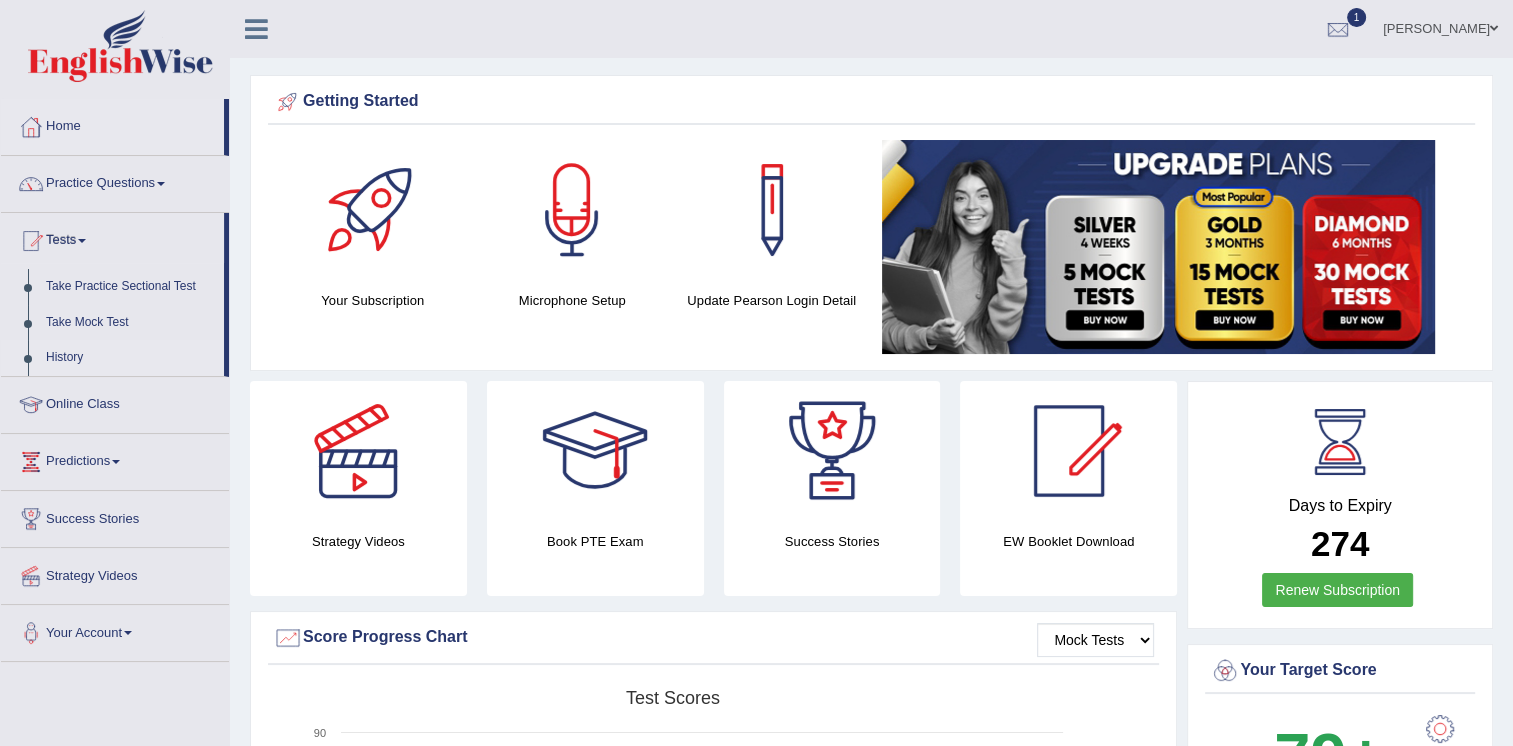 click on "History" at bounding box center [130, 358] 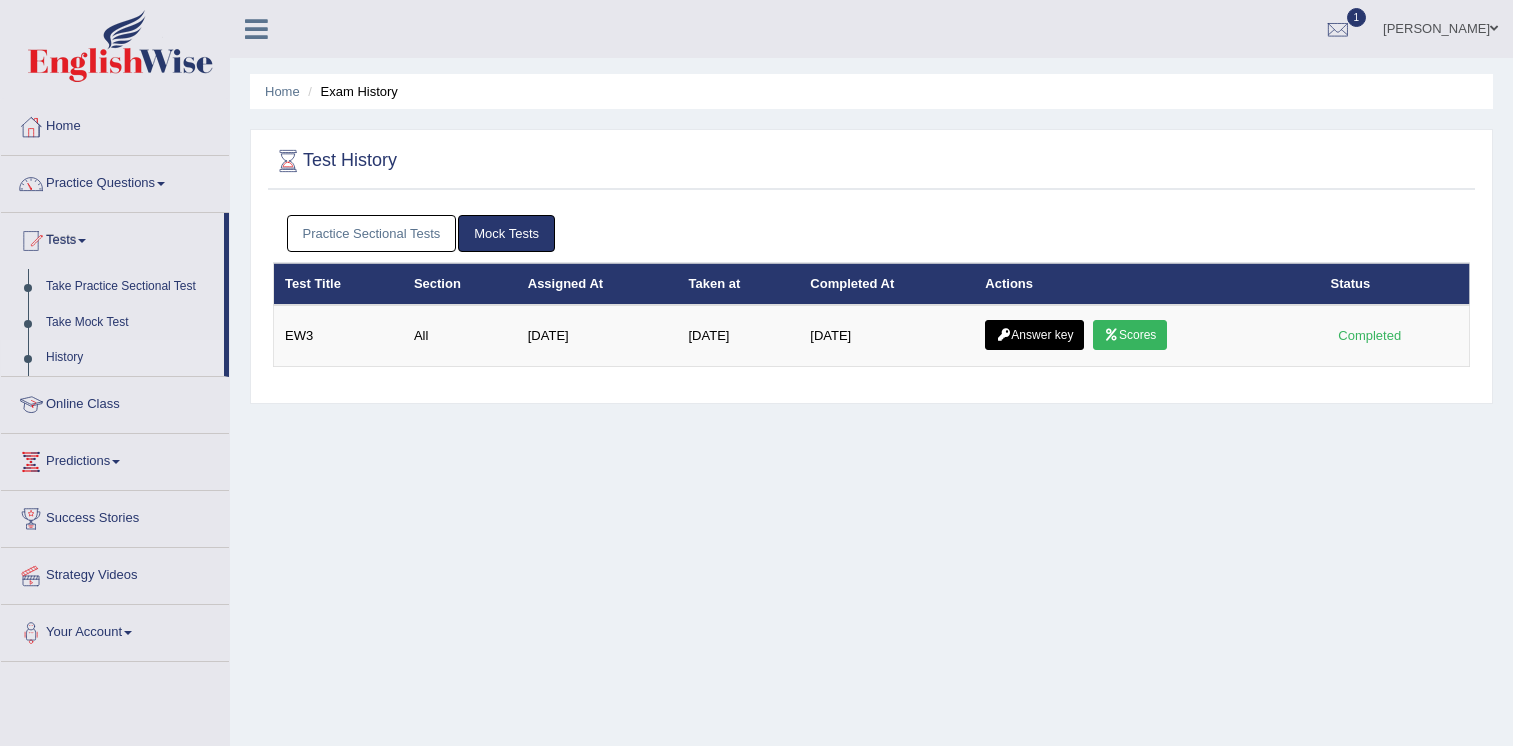 scroll, scrollTop: 0, scrollLeft: 0, axis: both 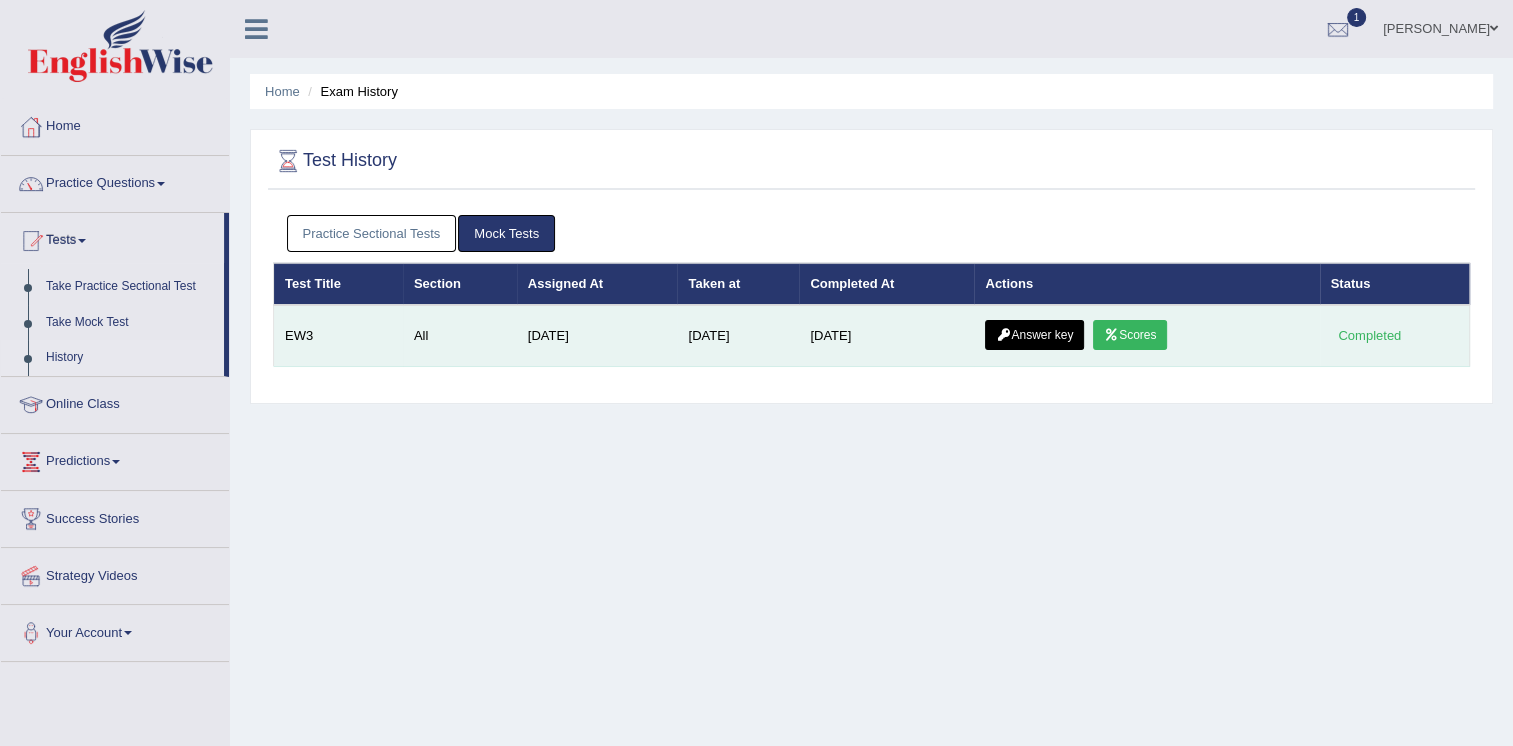 click on "Scores" at bounding box center (1130, 335) 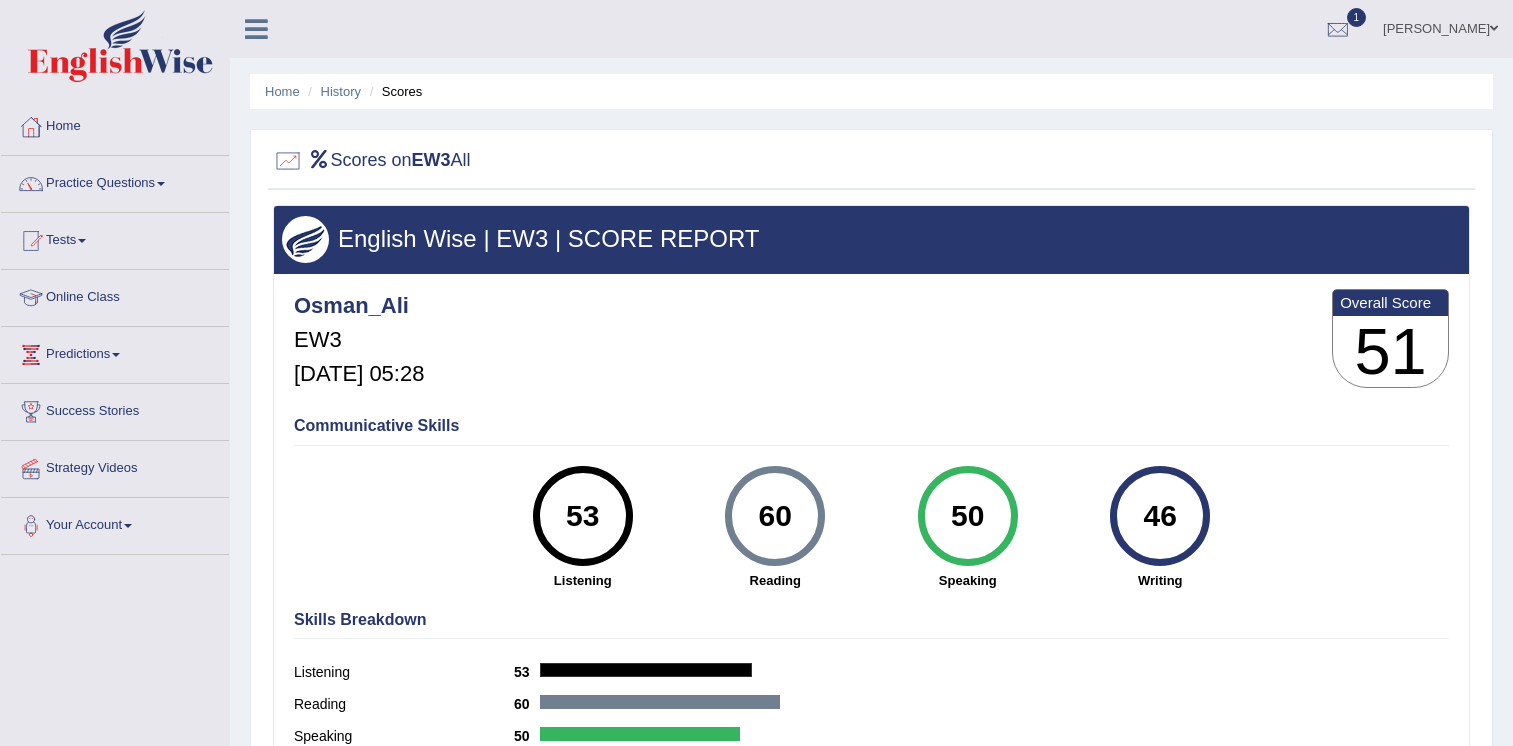 scroll, scrollTop: 0, scrollLeft: 0, axis: both 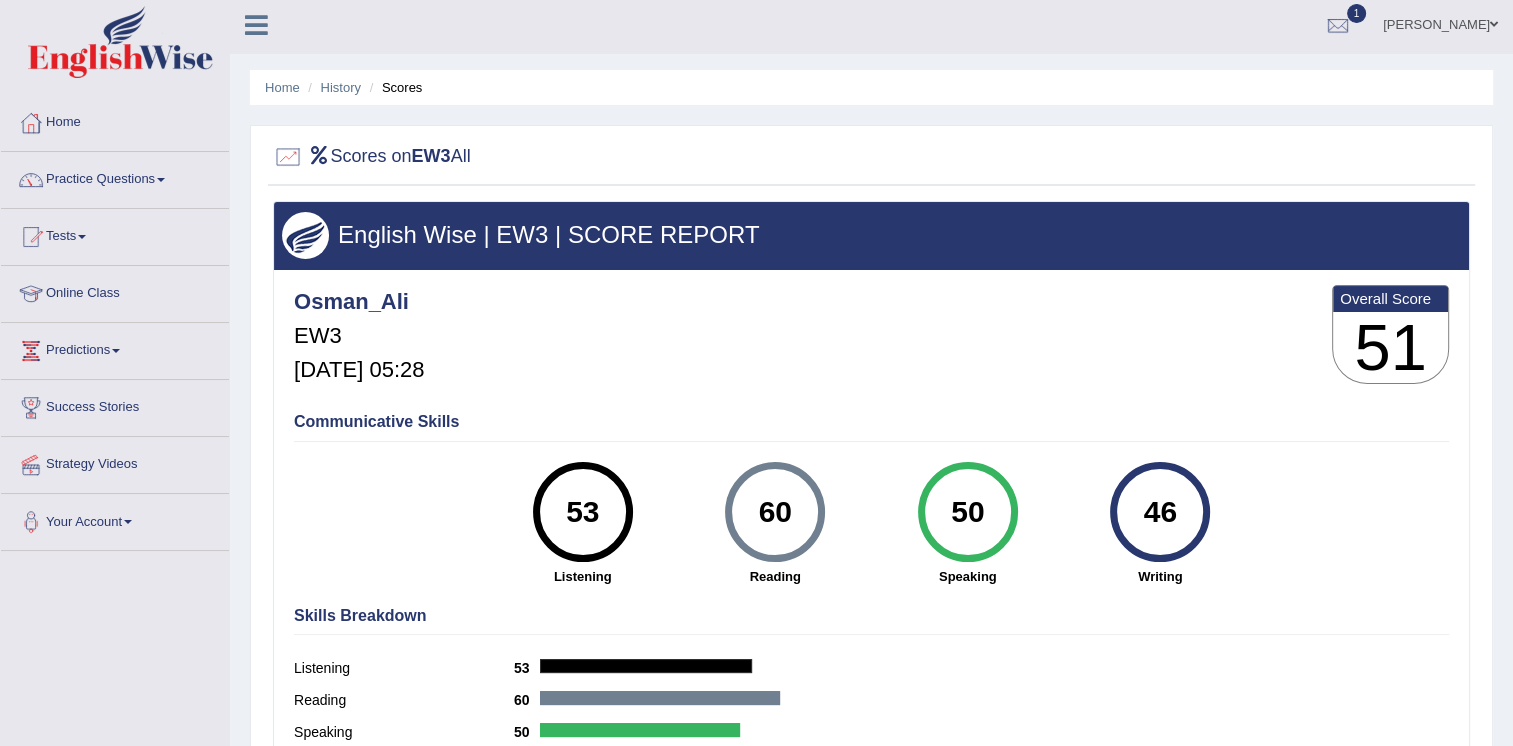 click on "Scores" at bounding box center (394, 87) 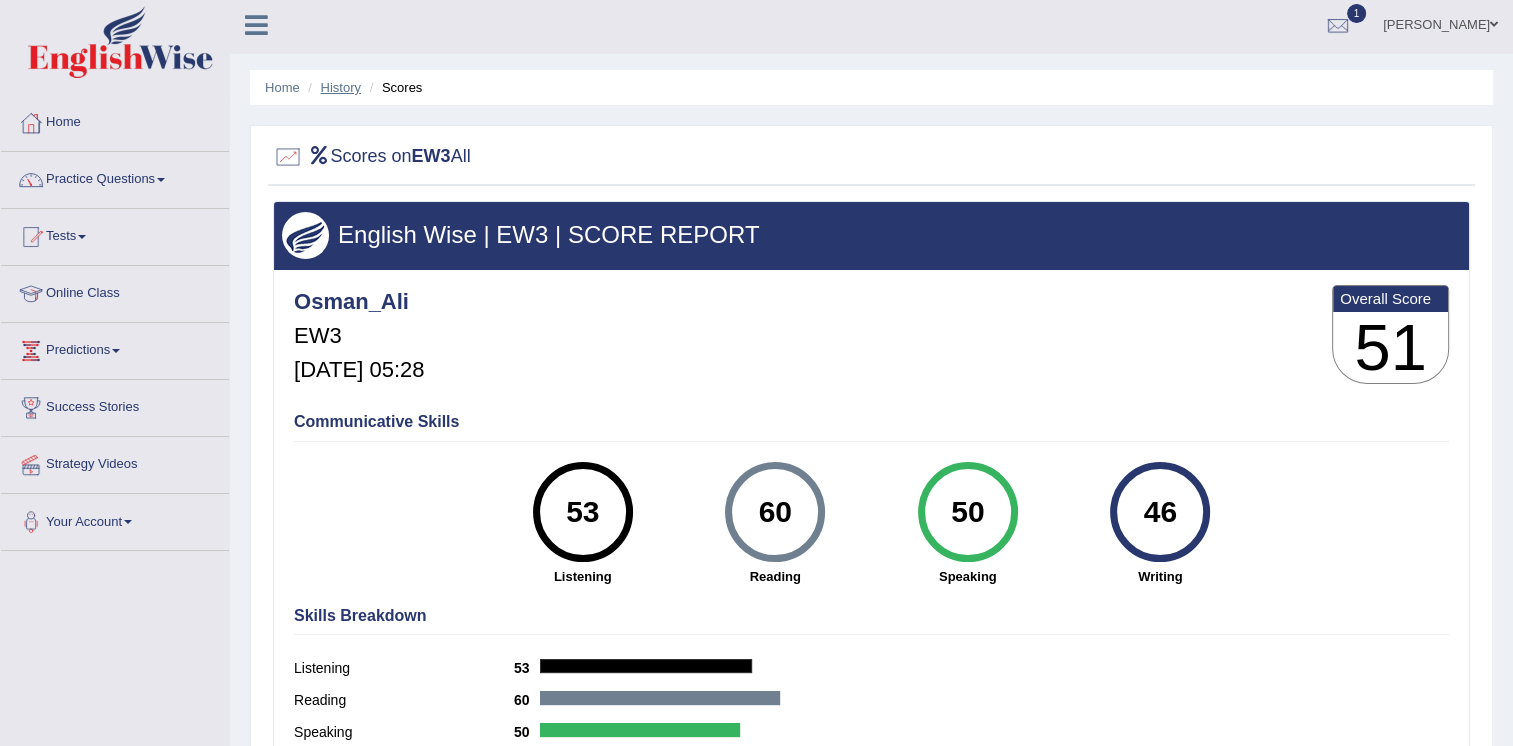 click on "History" at bounding box center [341, 87] 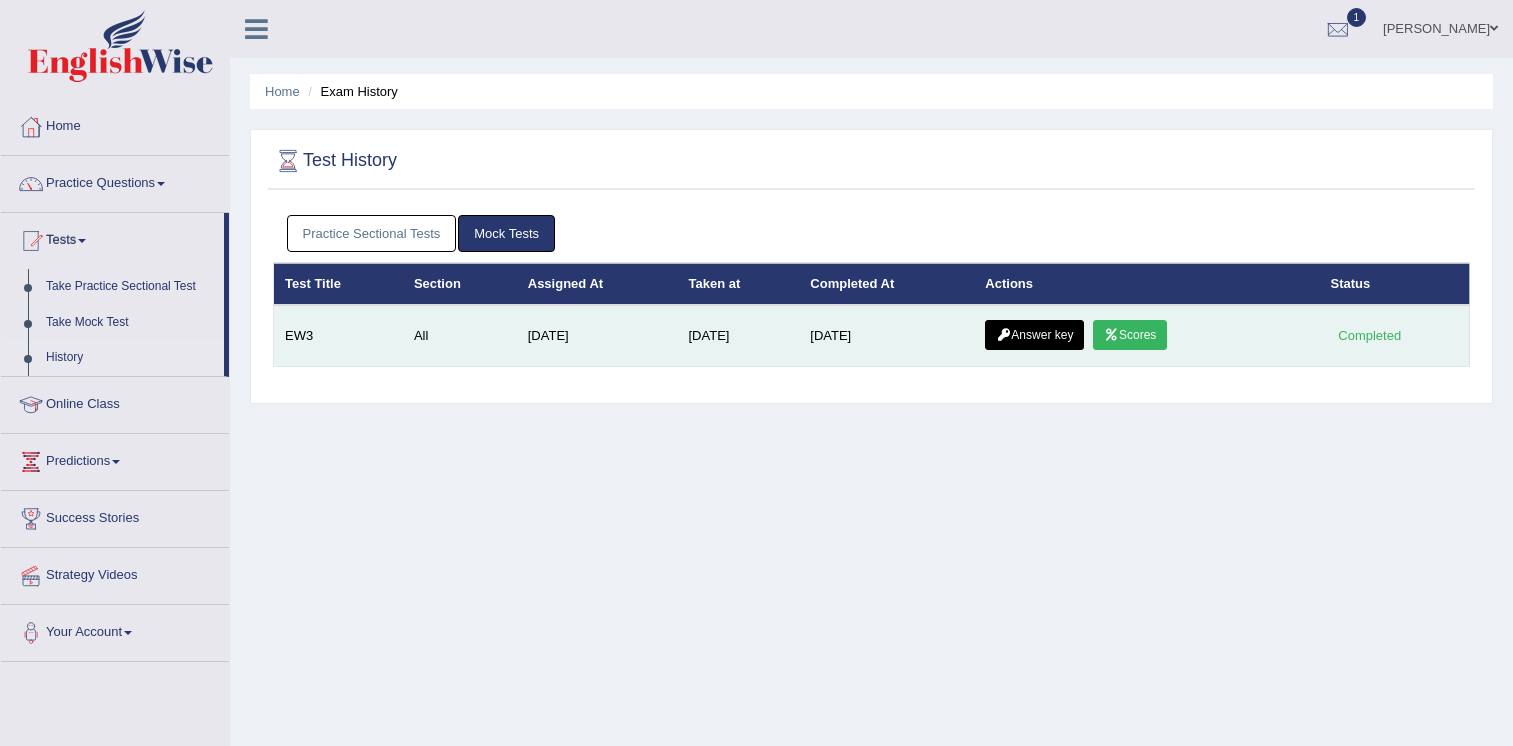 scroll, scrollTop: 0, scrollLeft: 0, axis: both 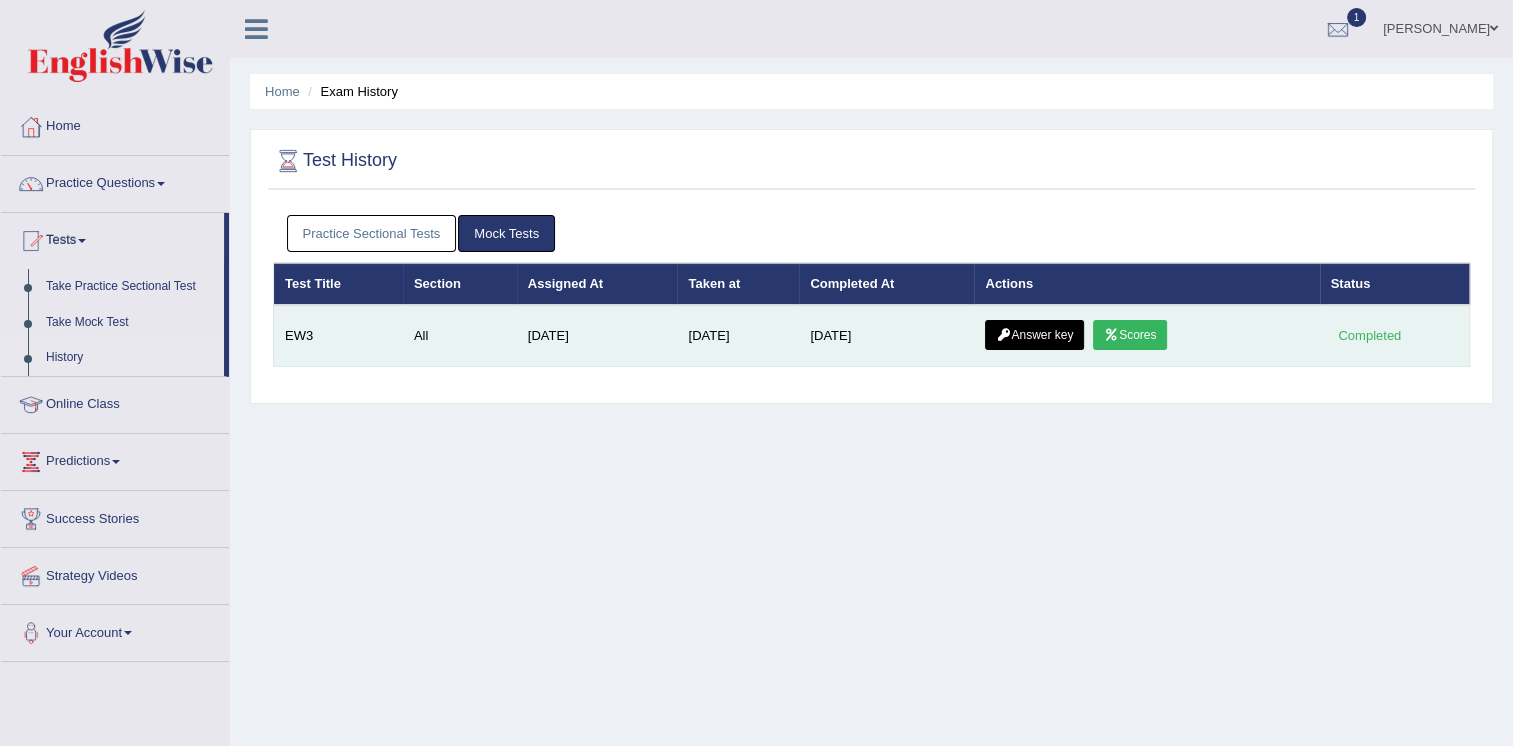 click on "Answer key" at bounding box center [1034, 335] 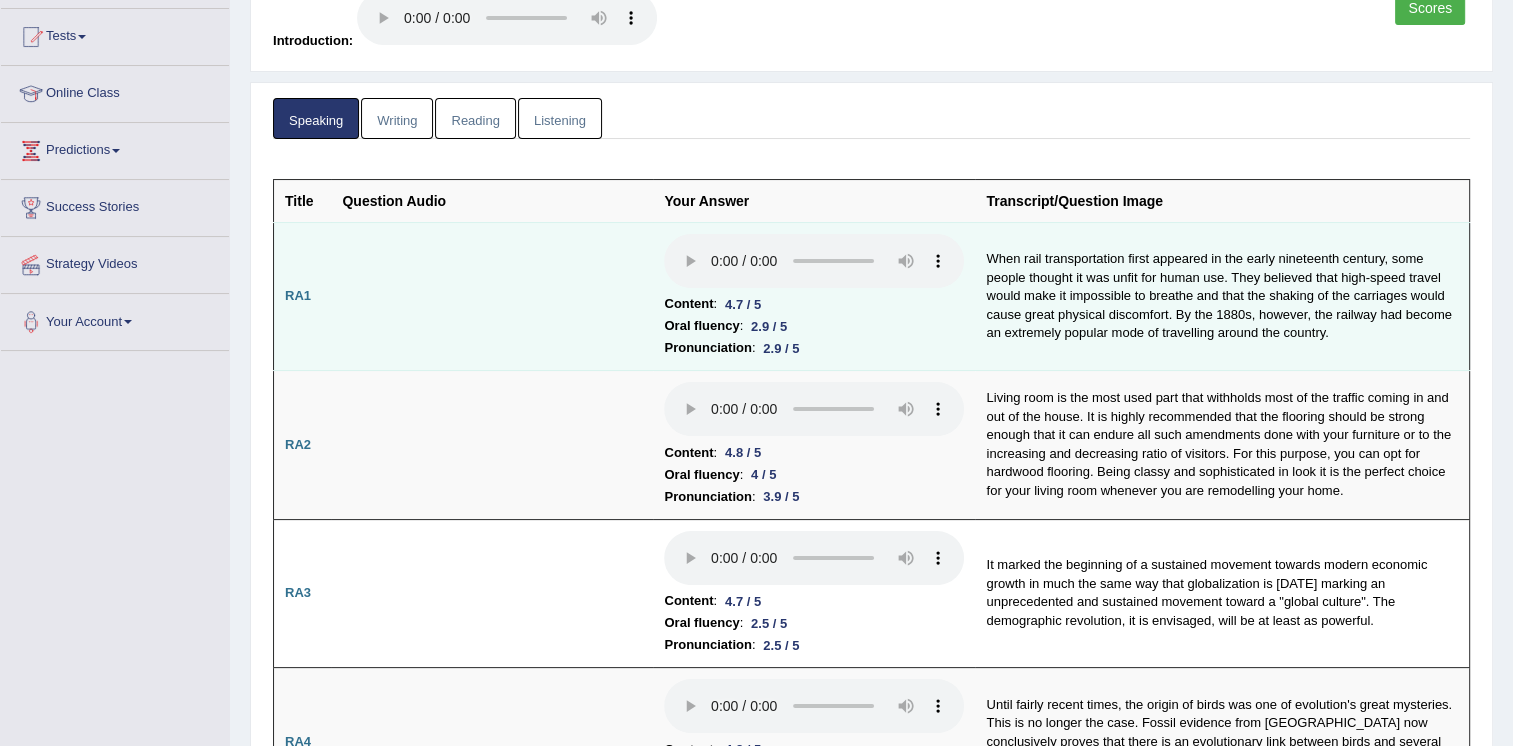 scroll, scrollTop: 204, scrollLeft: 0, axis: vertical 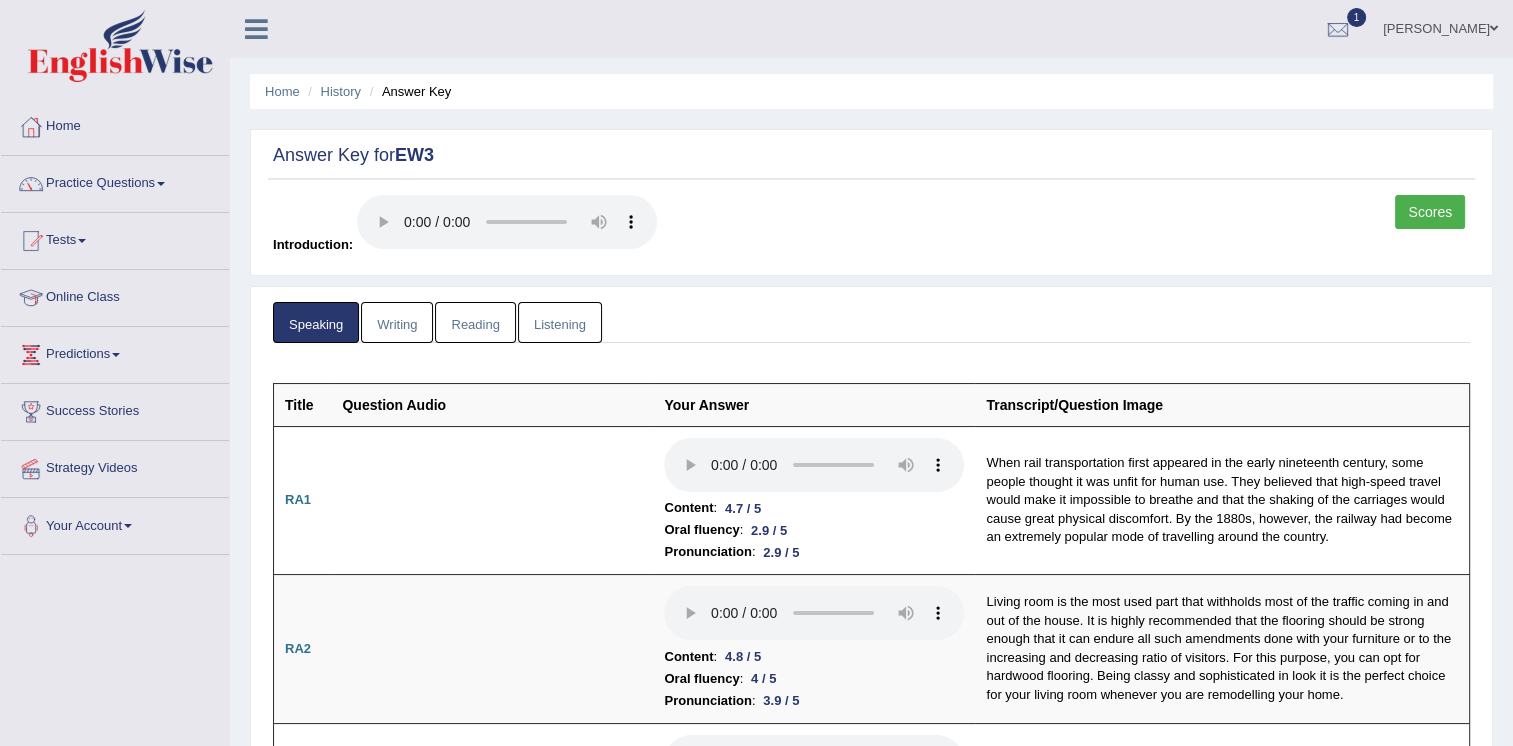 click on "Writing" at bounding box center (397, 322) 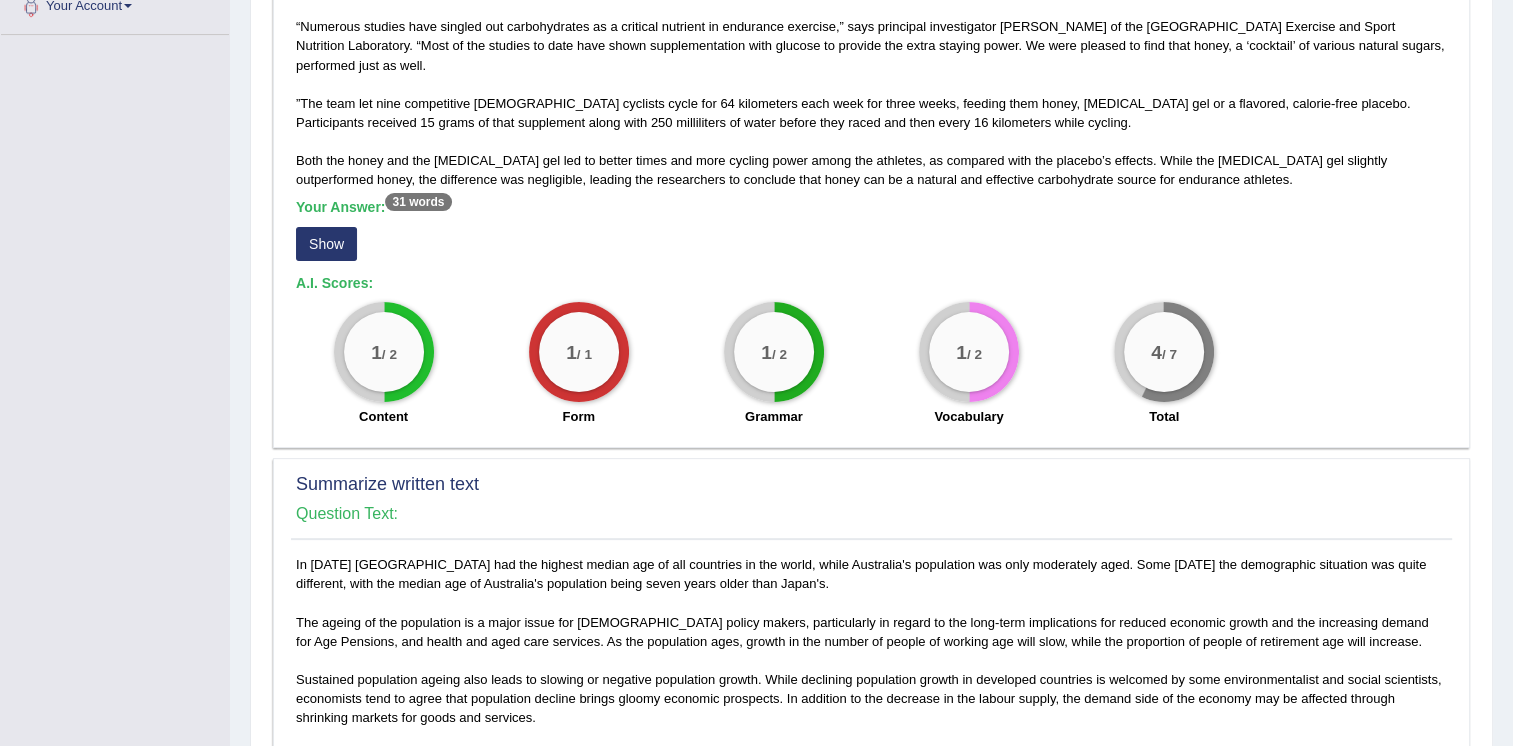 scroll, scrollTop: 500, scrollLeft: 0, axis: vertical 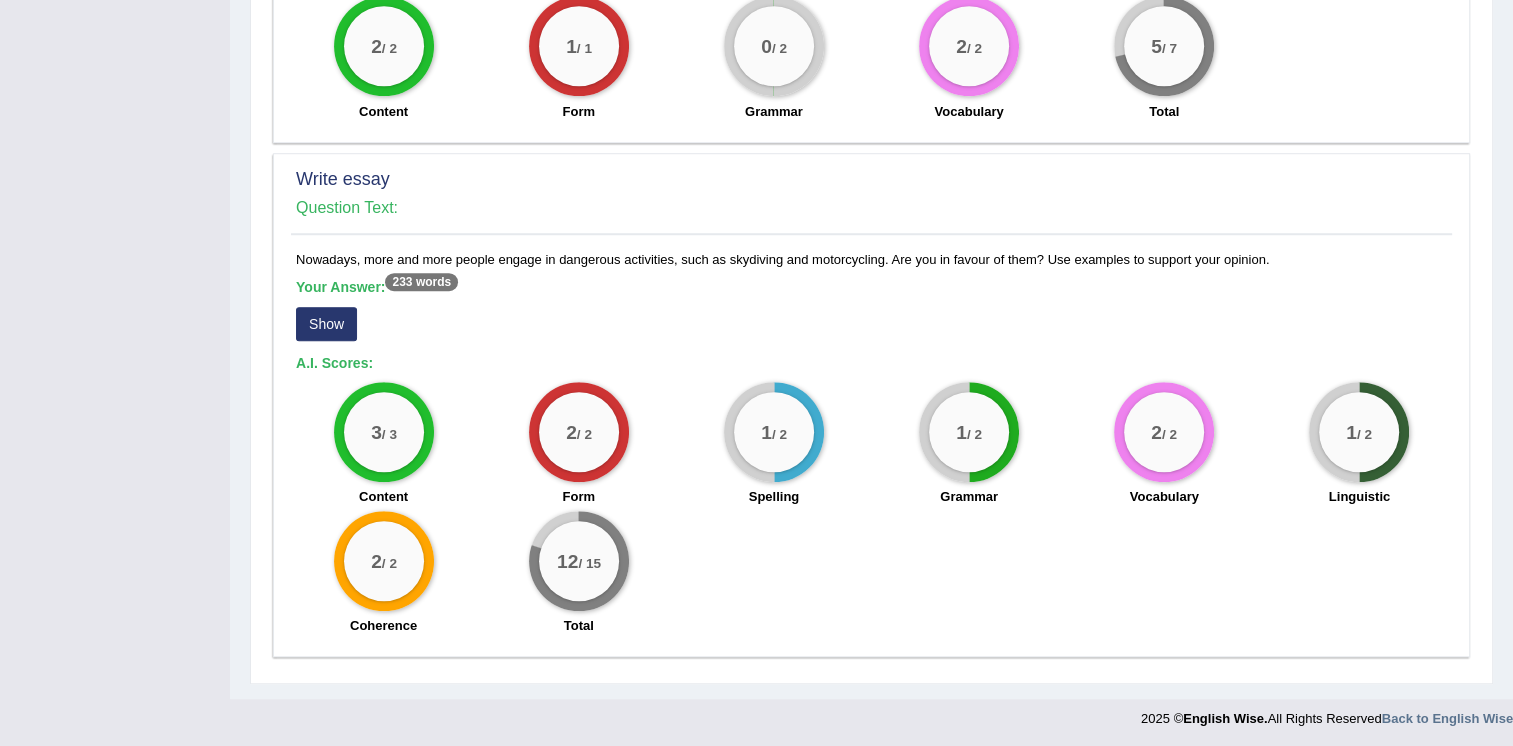 click on "Show" at bounding box center (326, 324) 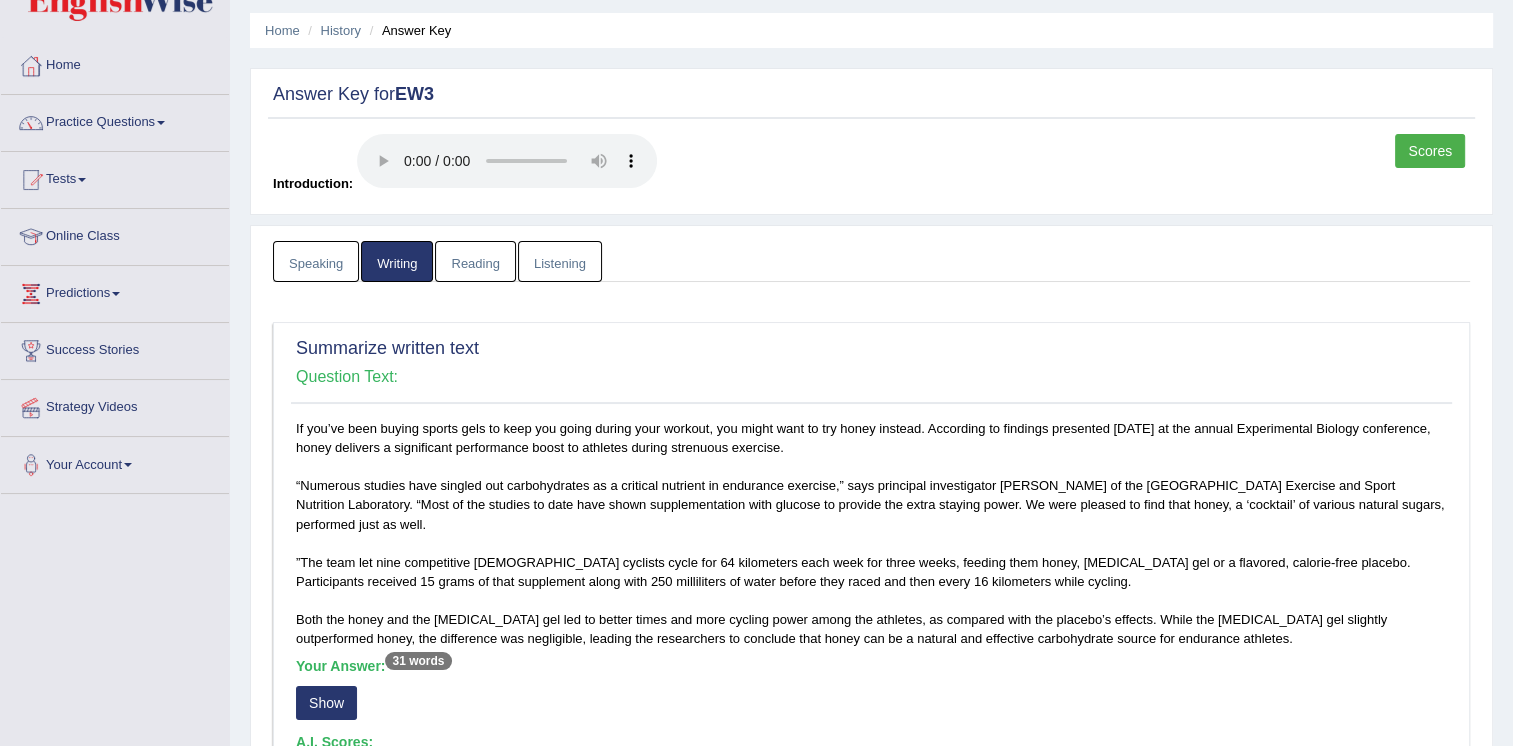 scroll, scrollTop: 49, scrollLeft: 0, axis: vertical 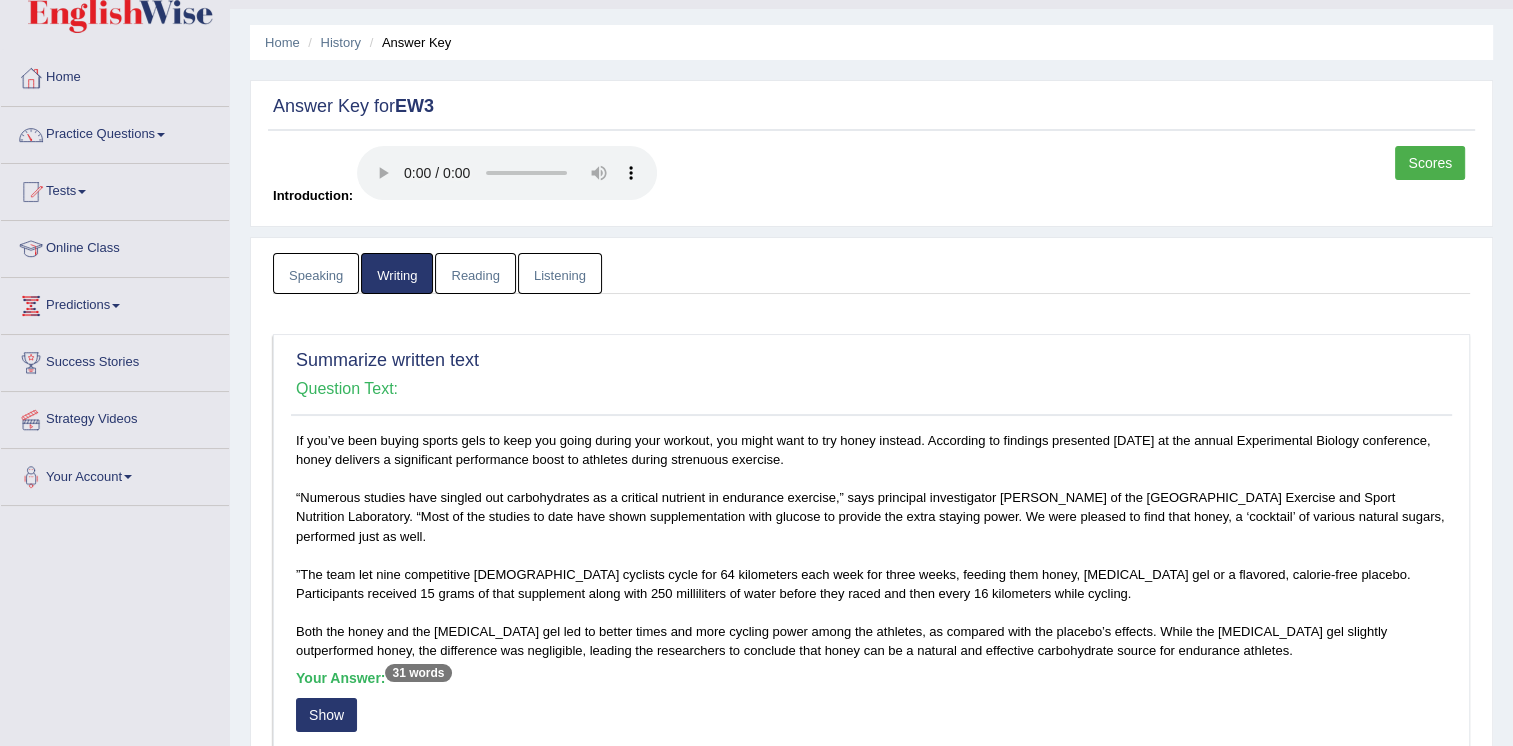 click on "Reading" at bounding box center (475, 273) 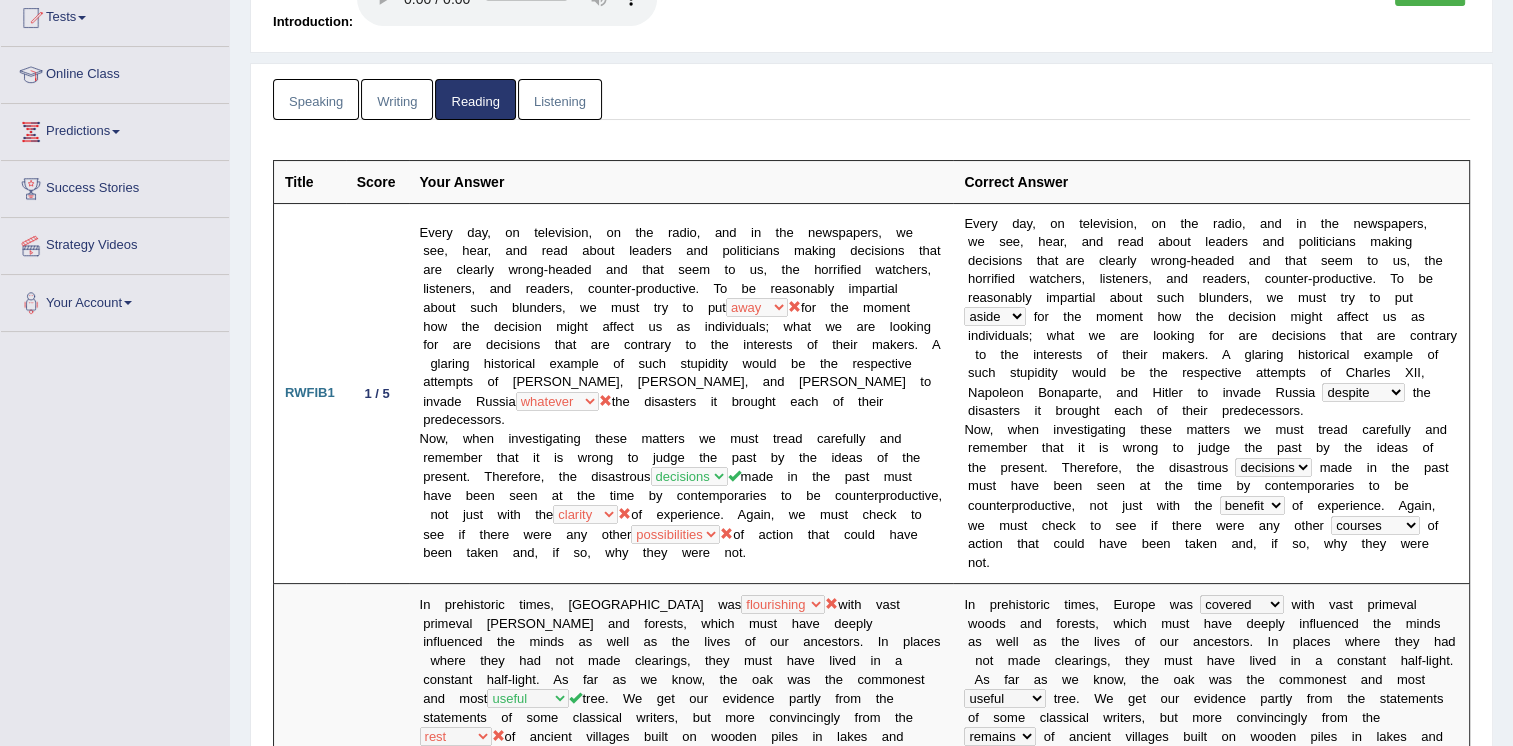 scroll, scrollTop: 0, scrollLeft: 0, axis: both 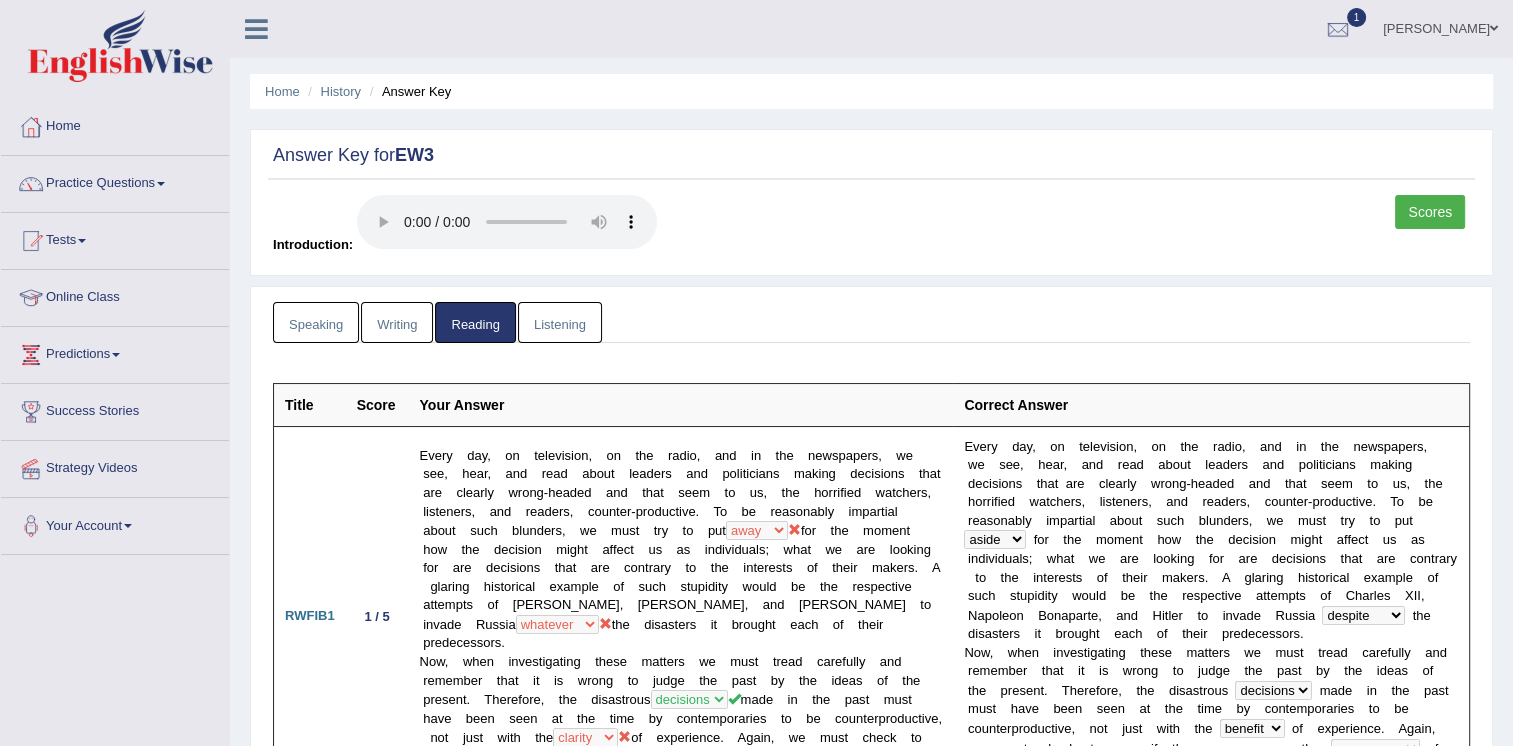 click on "Listening" at bounding box center [560, 322] 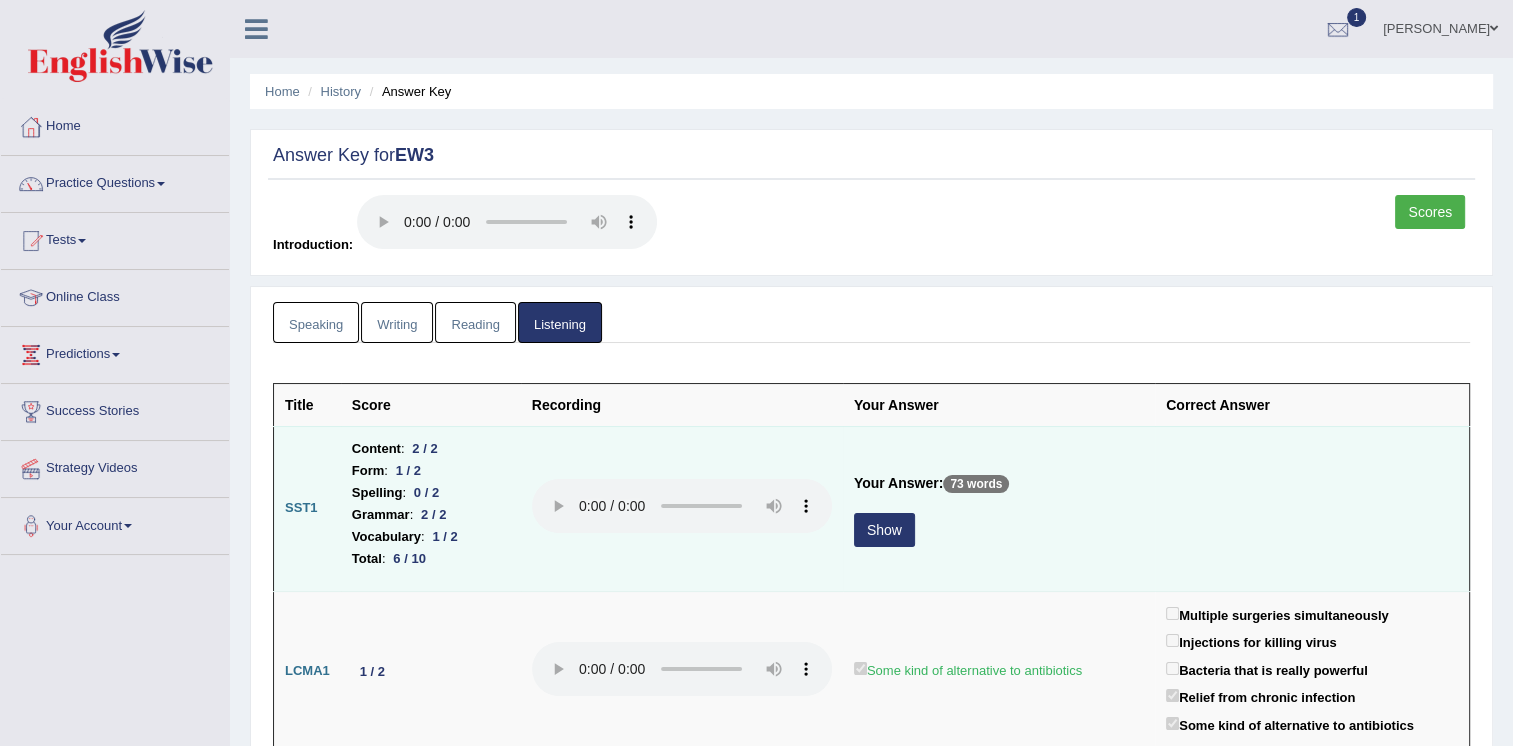 click on "Show" at bounding box center [884, 530] 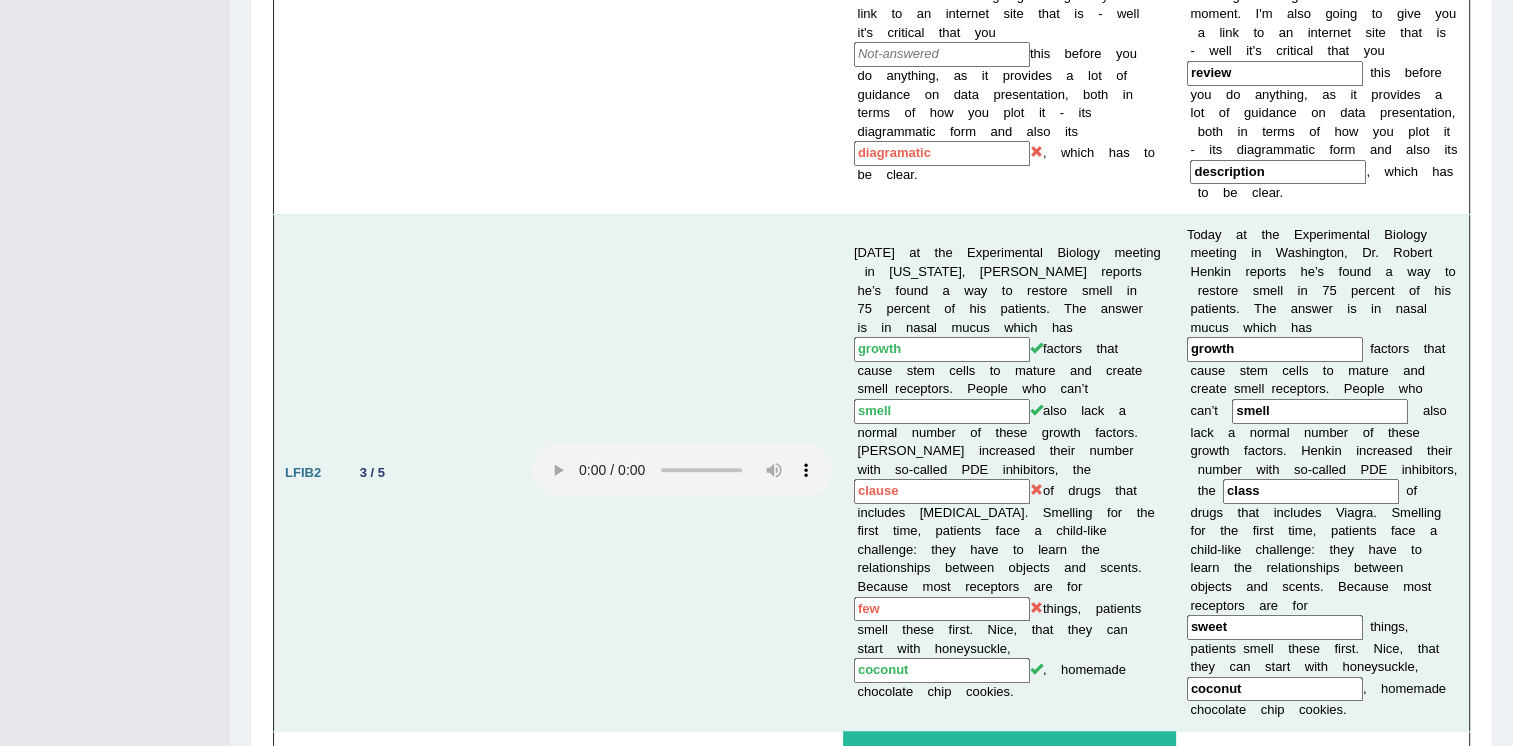 scroll, scrollTop: 1200, scrollLeft: 0, axis: vertical 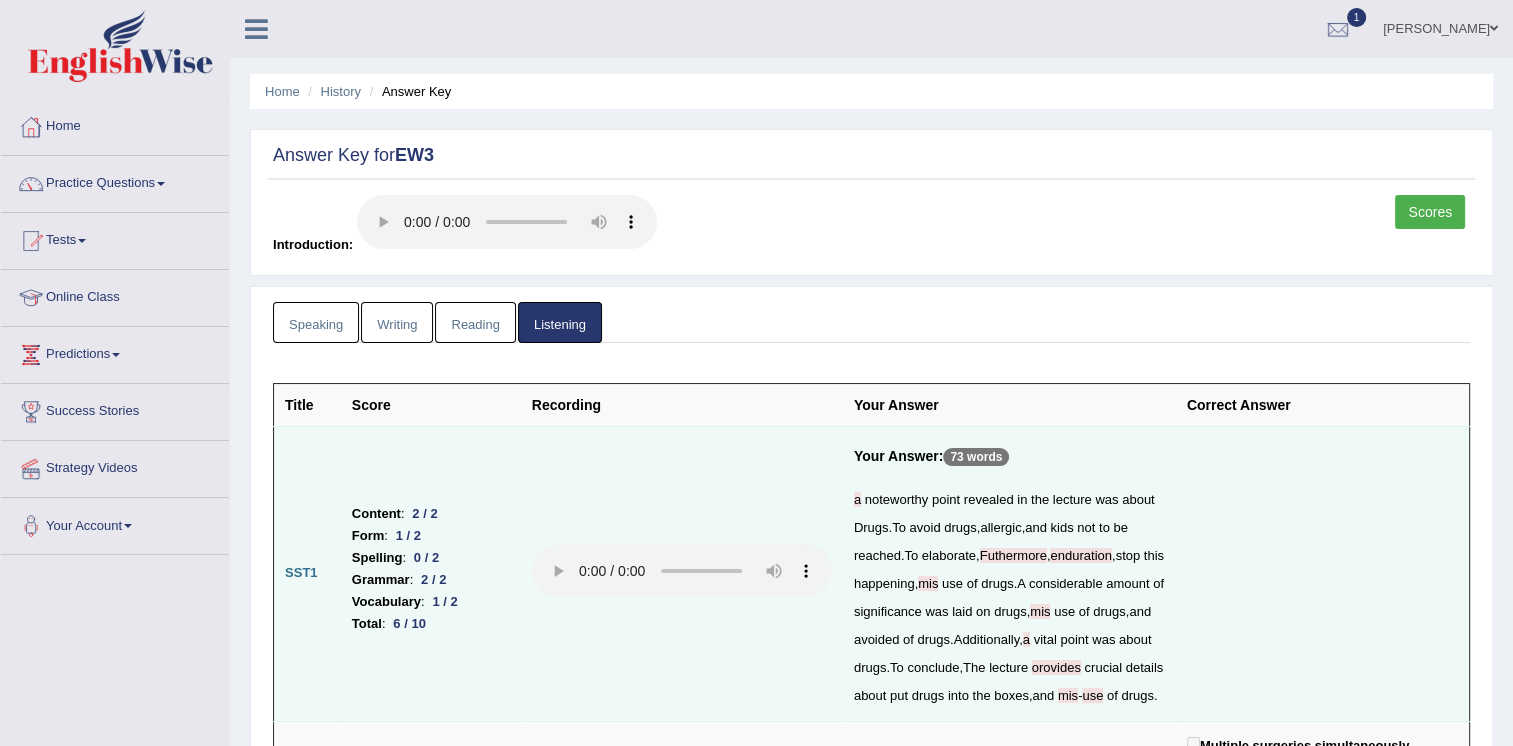 click on "Scores" at bounding box center (1430, 212) 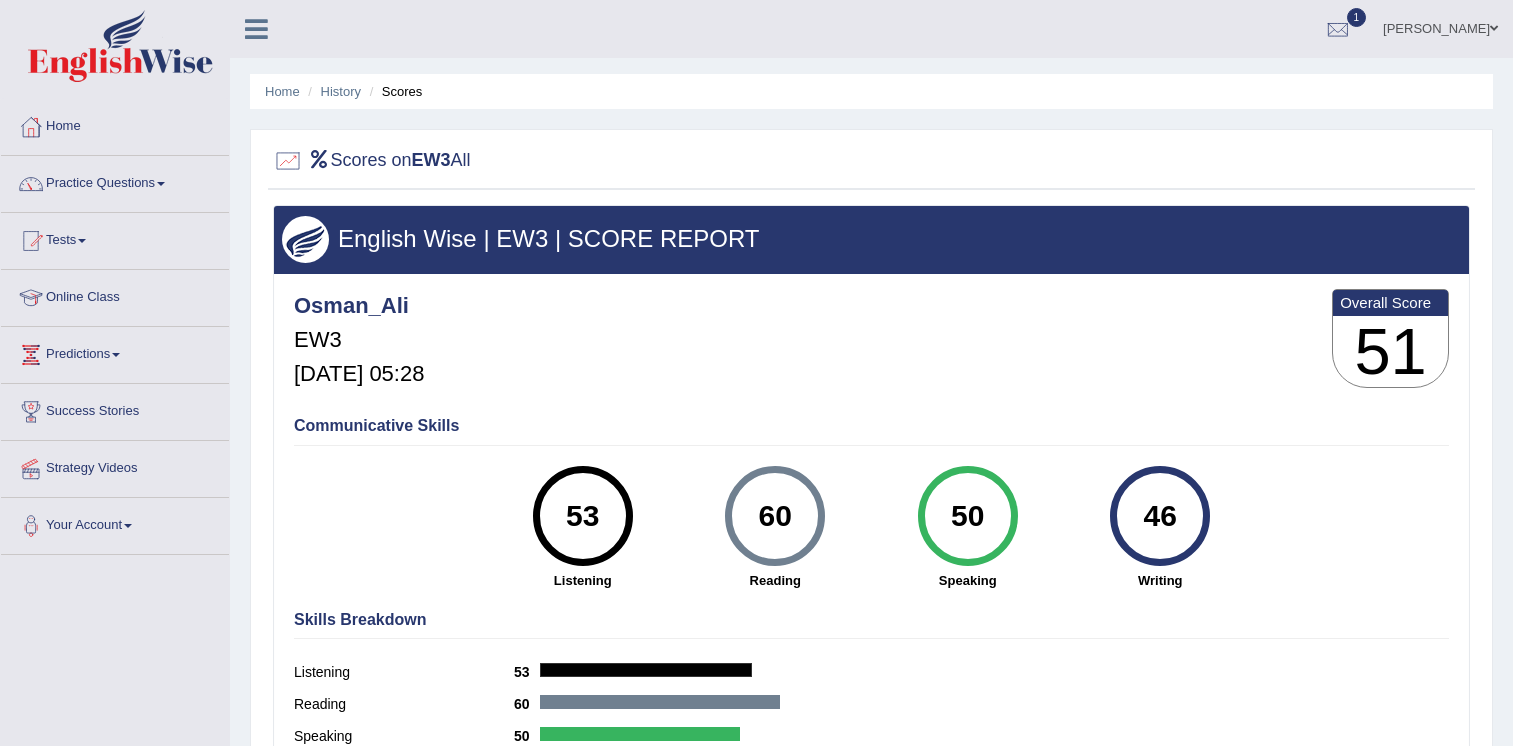 scroll, scrollTop: 0, scrollLeft: 0, axis: both 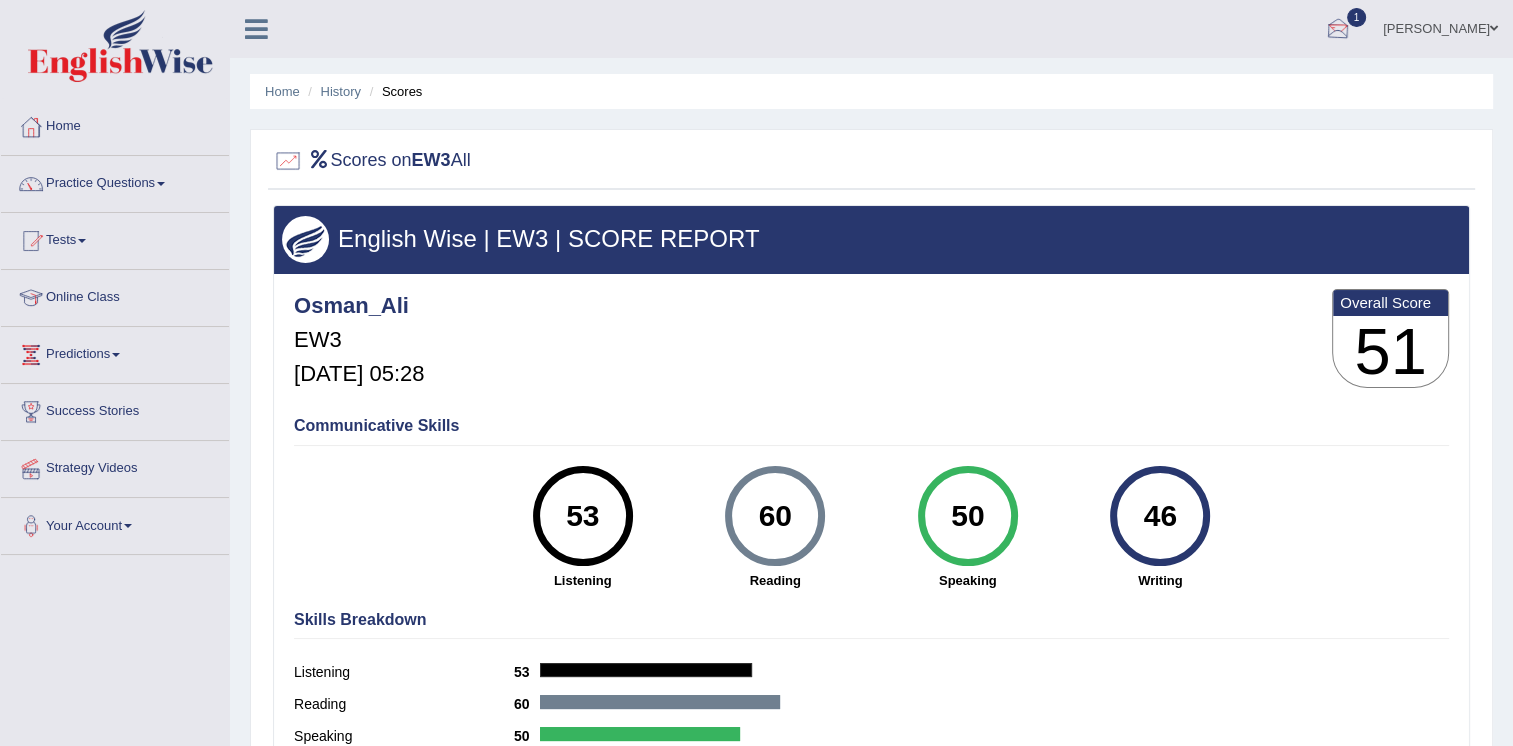 click at bounding box center (1338, 30) 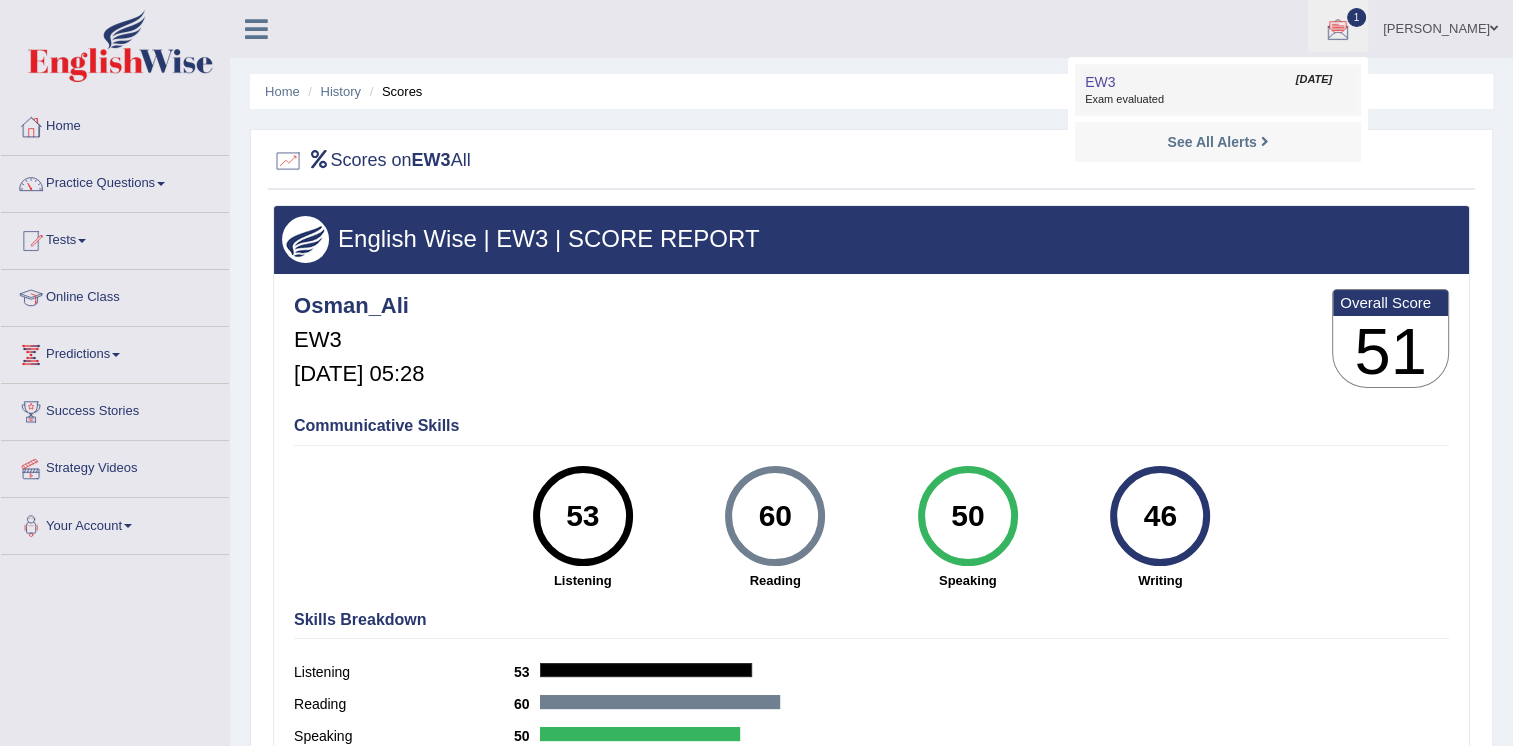 click on "EW3
Jul 21, 2025
Exam evaluated" at bounding box center (1218, 90) 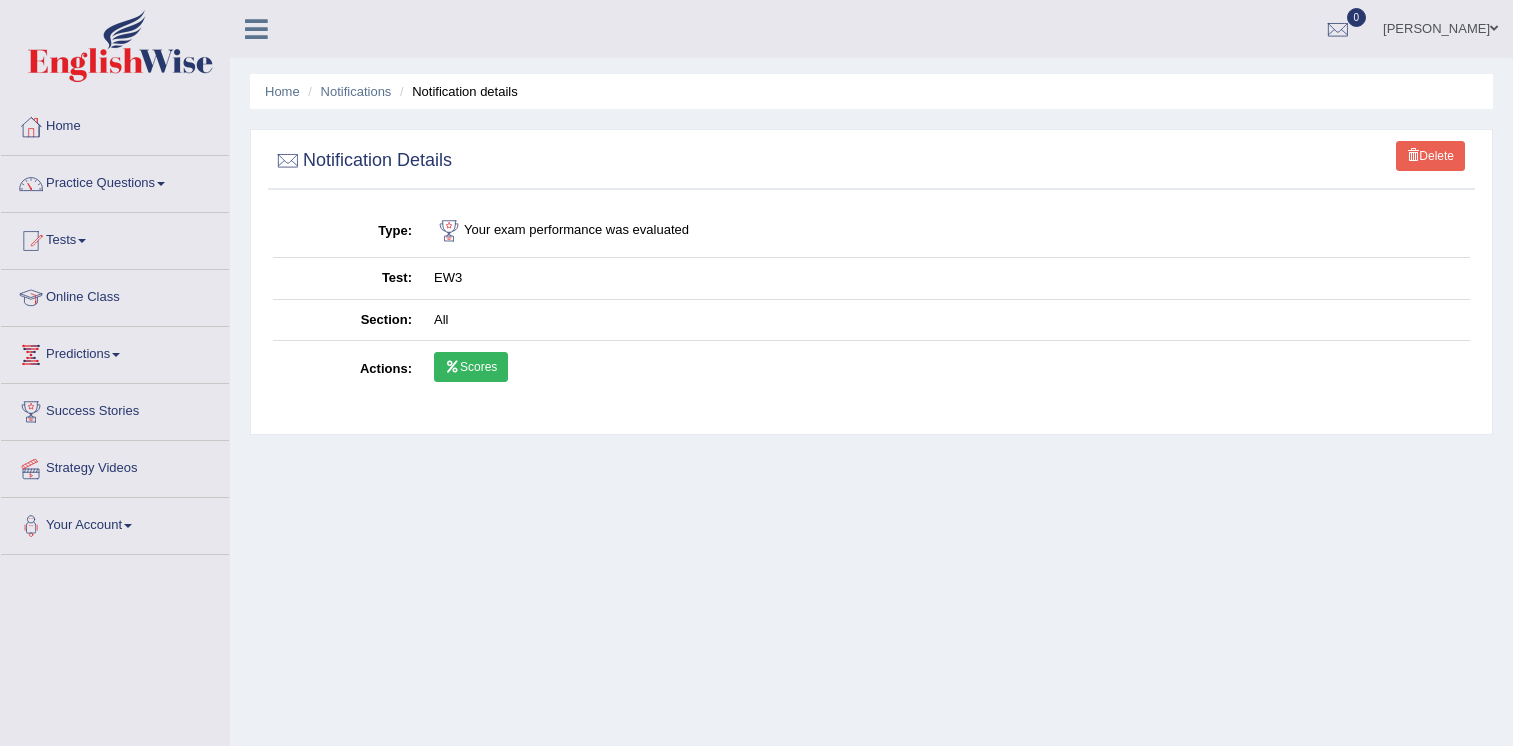 scroll, scrollTop: 0, scrollLeft: 0, axis: both 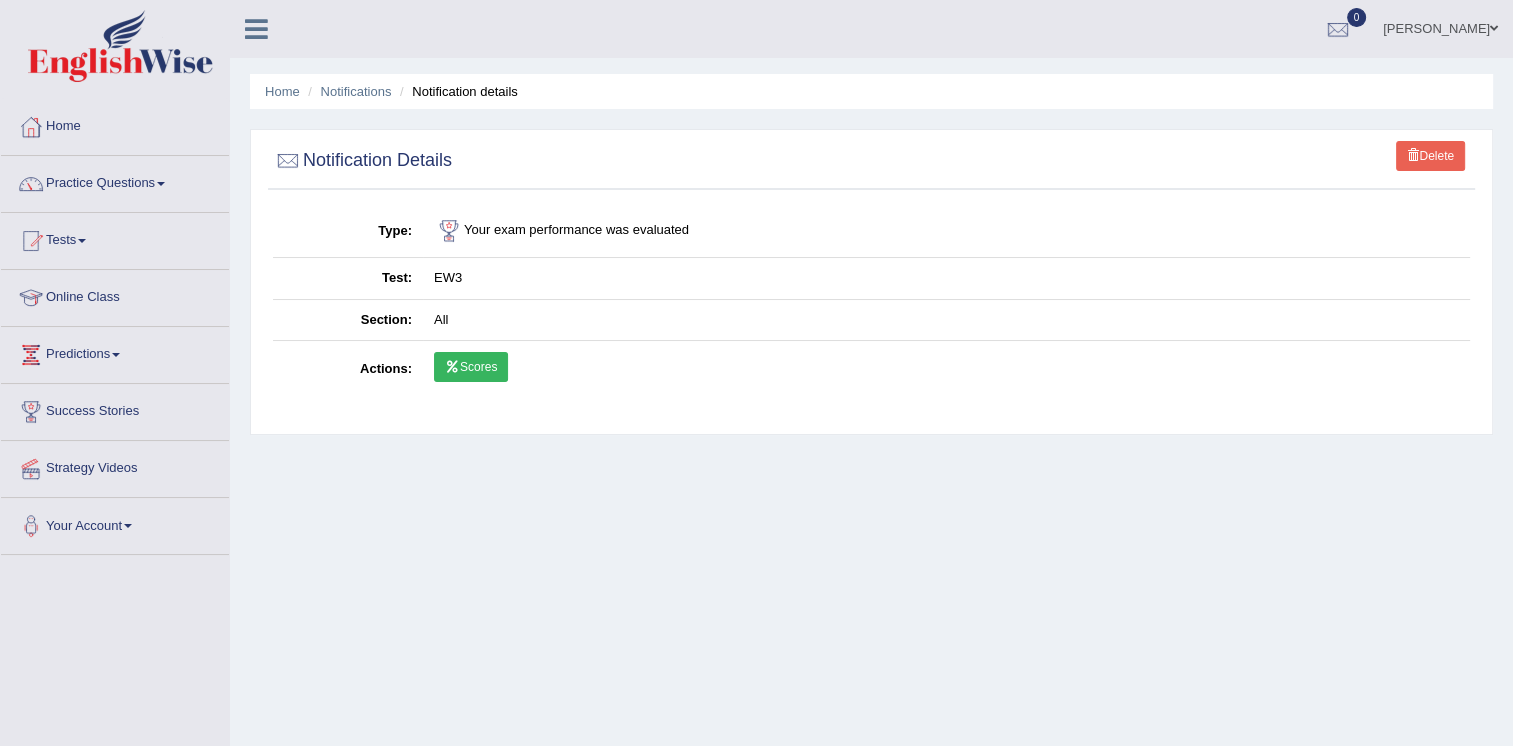 click on "Scores" at bounding box center [471, 367] 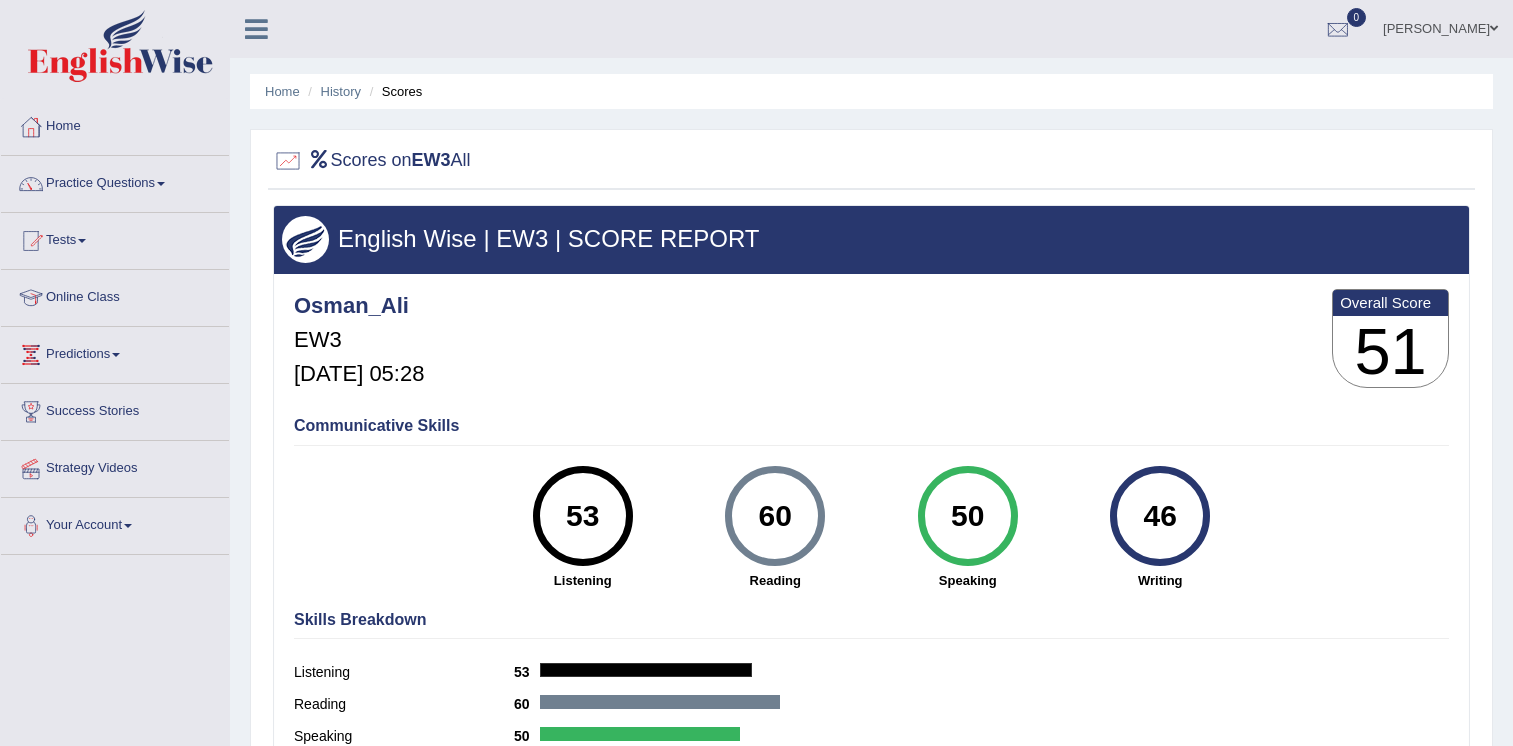 scroll, scrollTop: 0, scrollLeft: 0, axis: both 